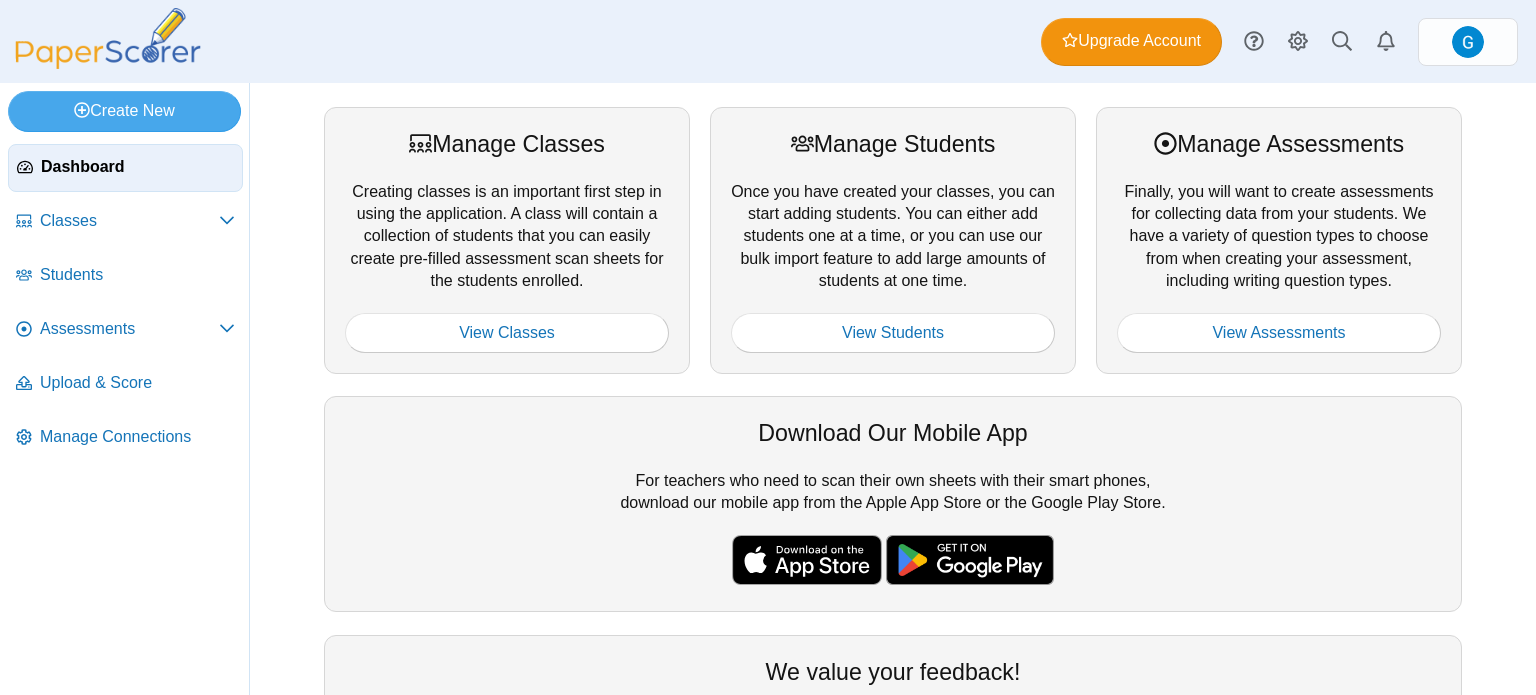 scroll, scrollTop: 0, scrollLeft: 0, axis: both 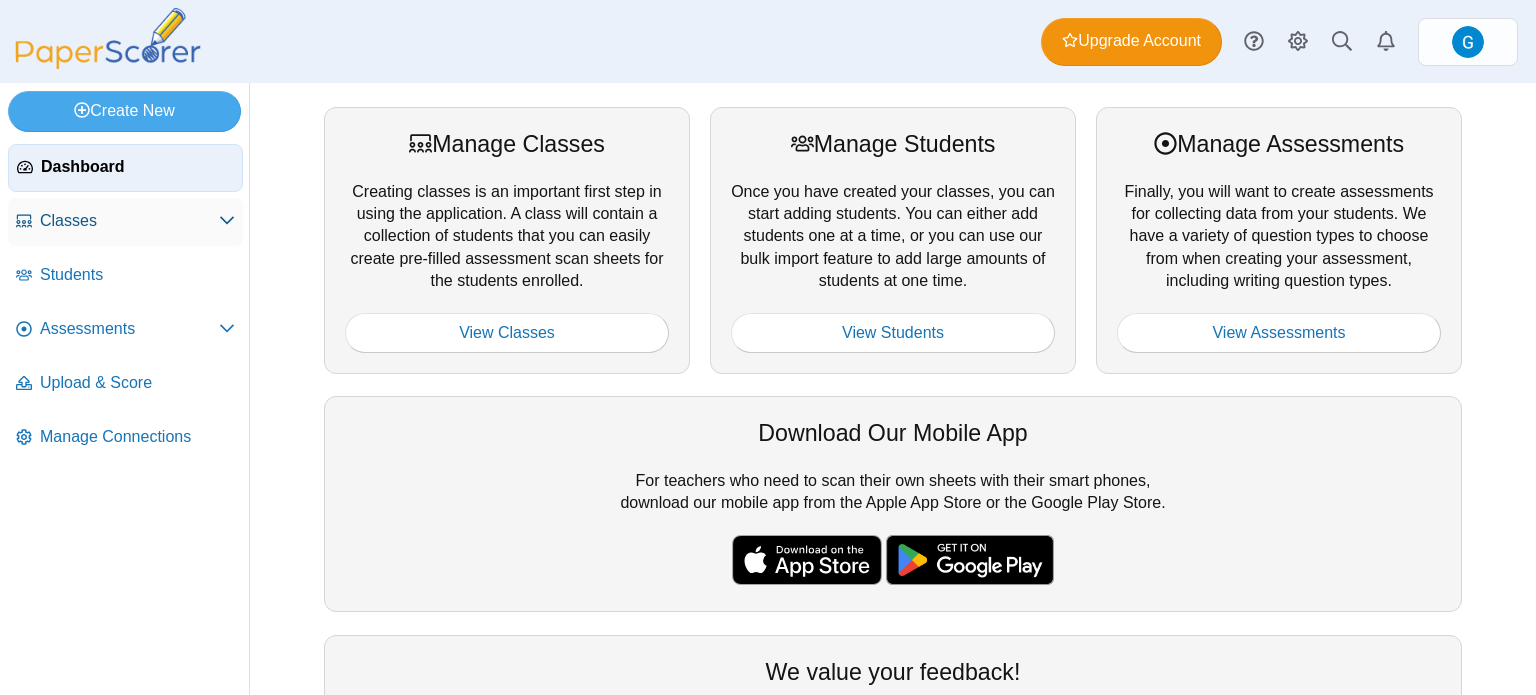 click on "Classes" at bounding box center (125, 222) 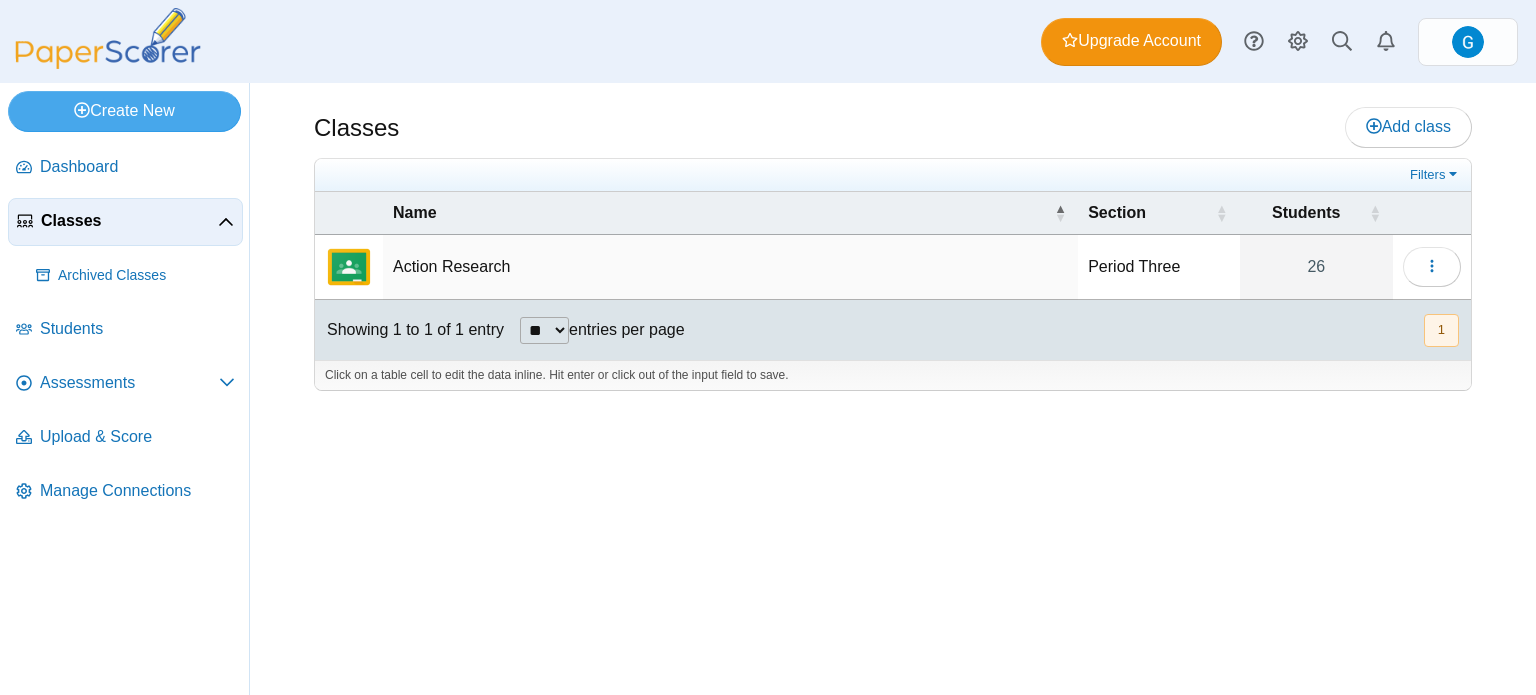 scroll, scrollTop: 0, scrollLeft: 0, axis: both 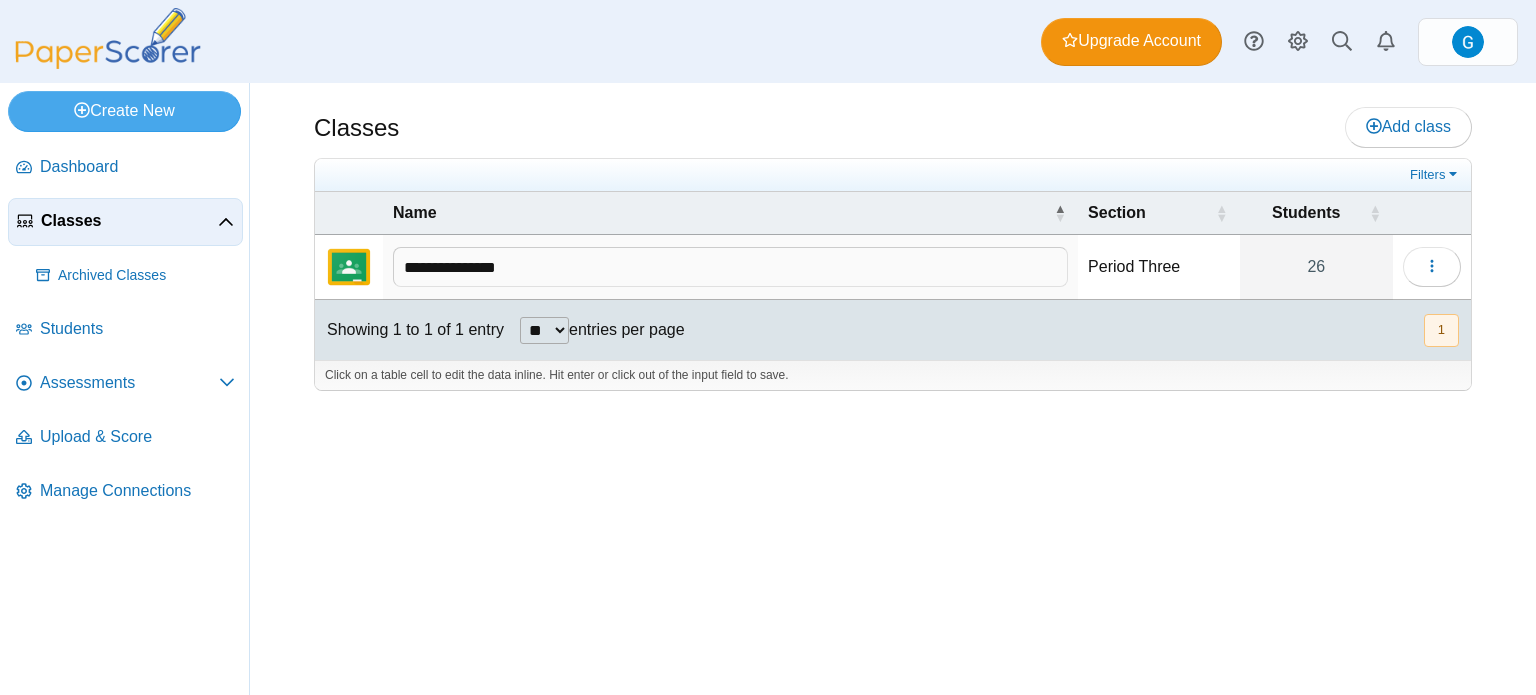 click at bounding box center (349, 267) 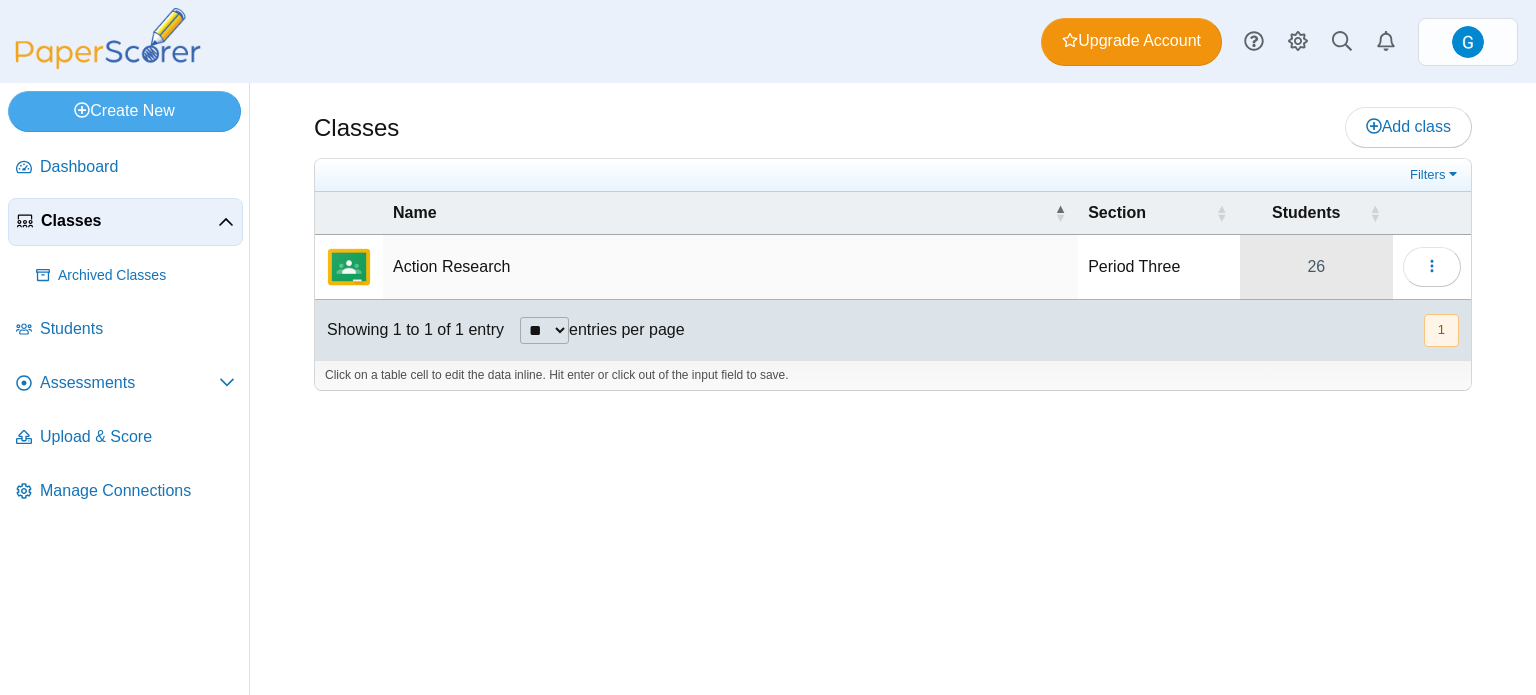 click on "26" at bounding box center (1316, 267) 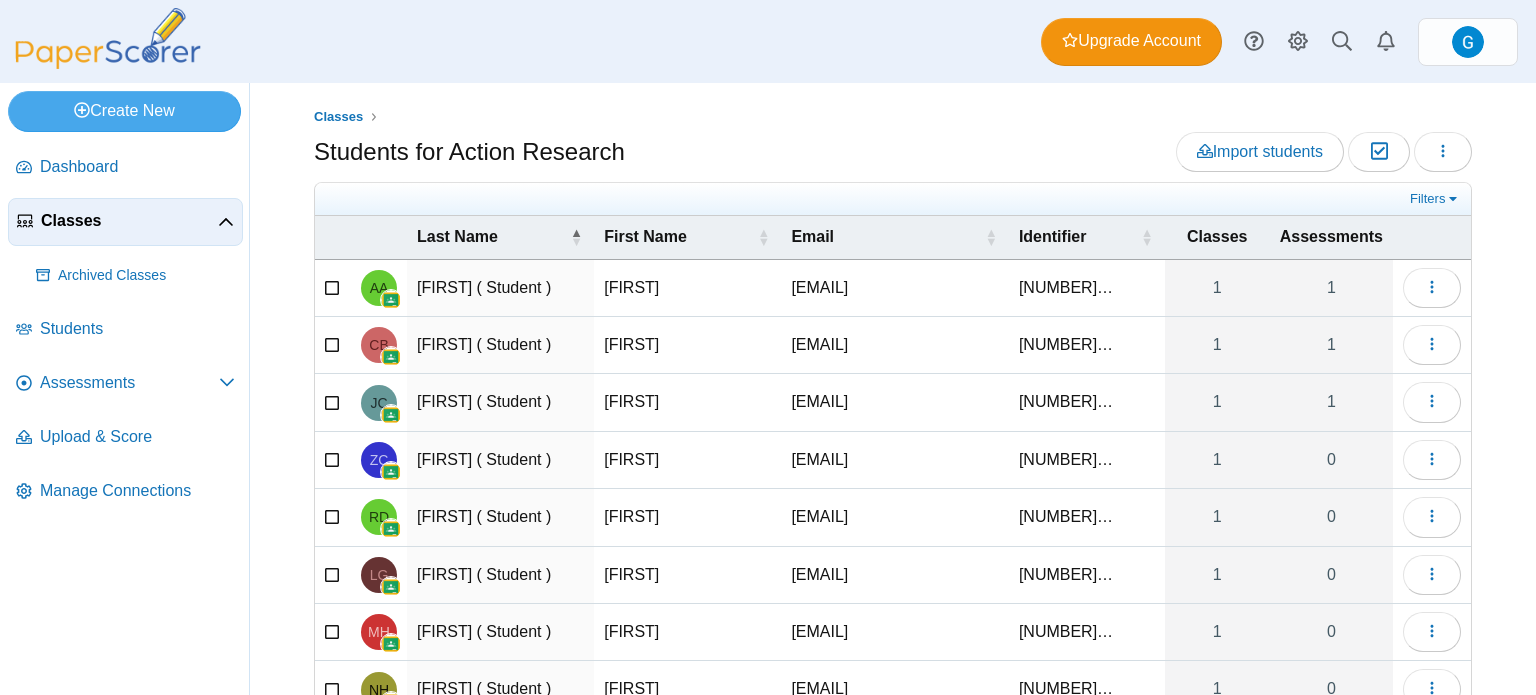 scroll, scrollTop: 0, scrollLeft: 0, axis: both 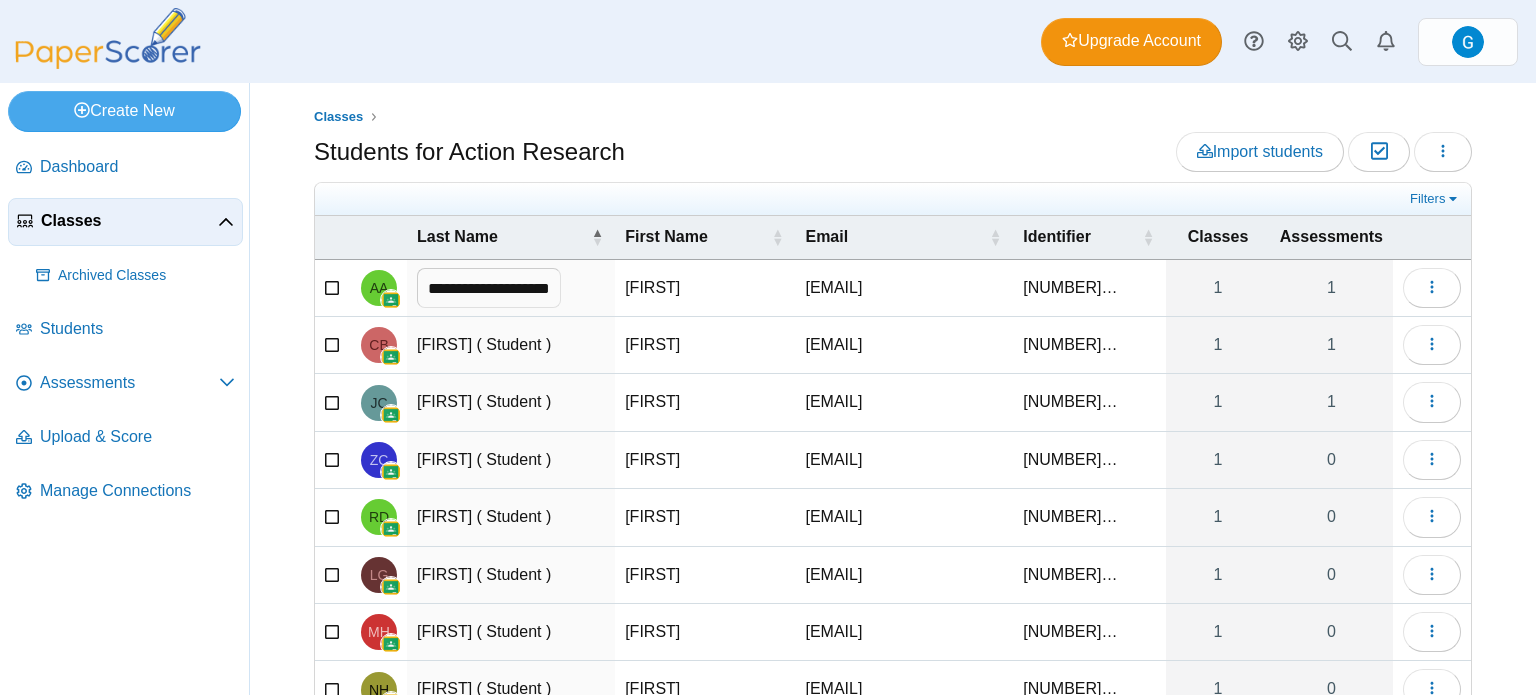 click on "Angelina" at bounding box center [705, 288] 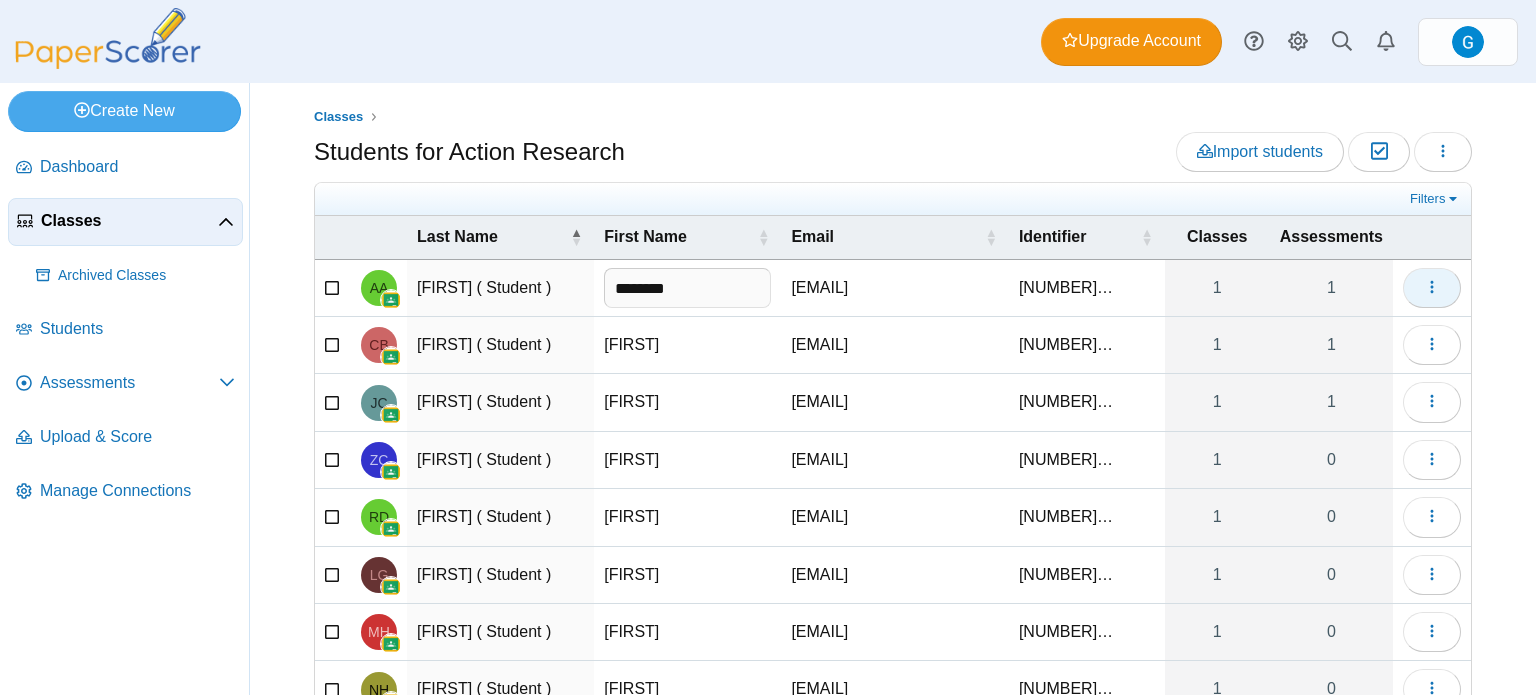 click at bounding box center (1432, 288) 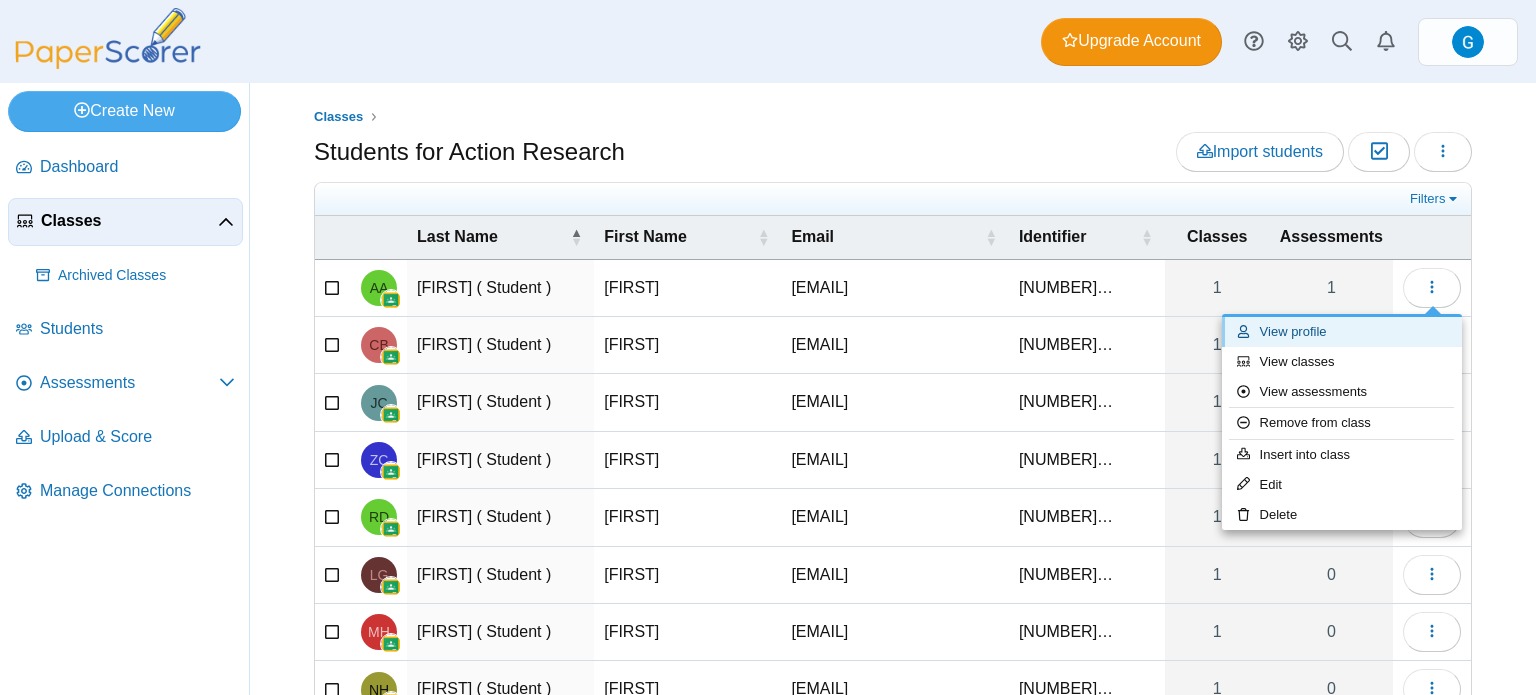 click on "View profile" at bounding box center [1342, 332] 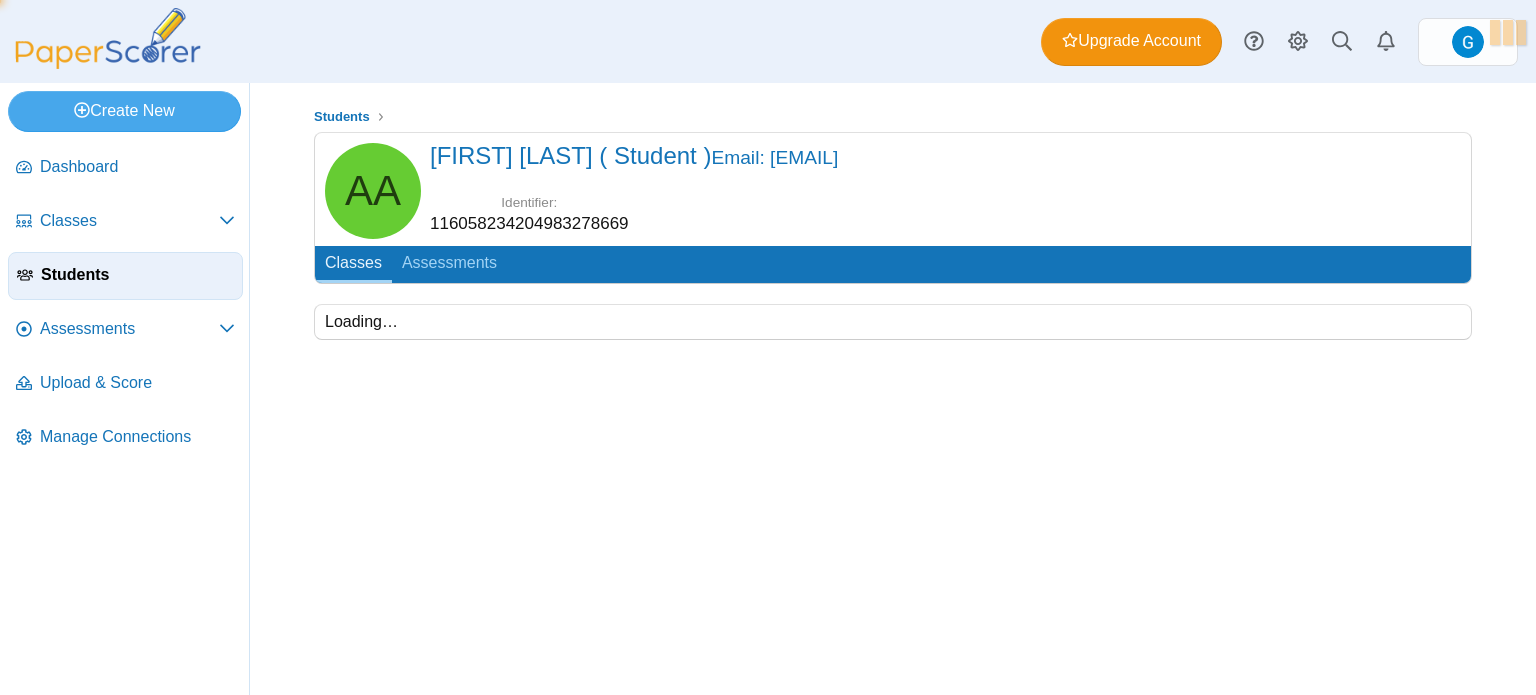 scroll, scrollTop: 0, scrollLeft: 0, axis: both 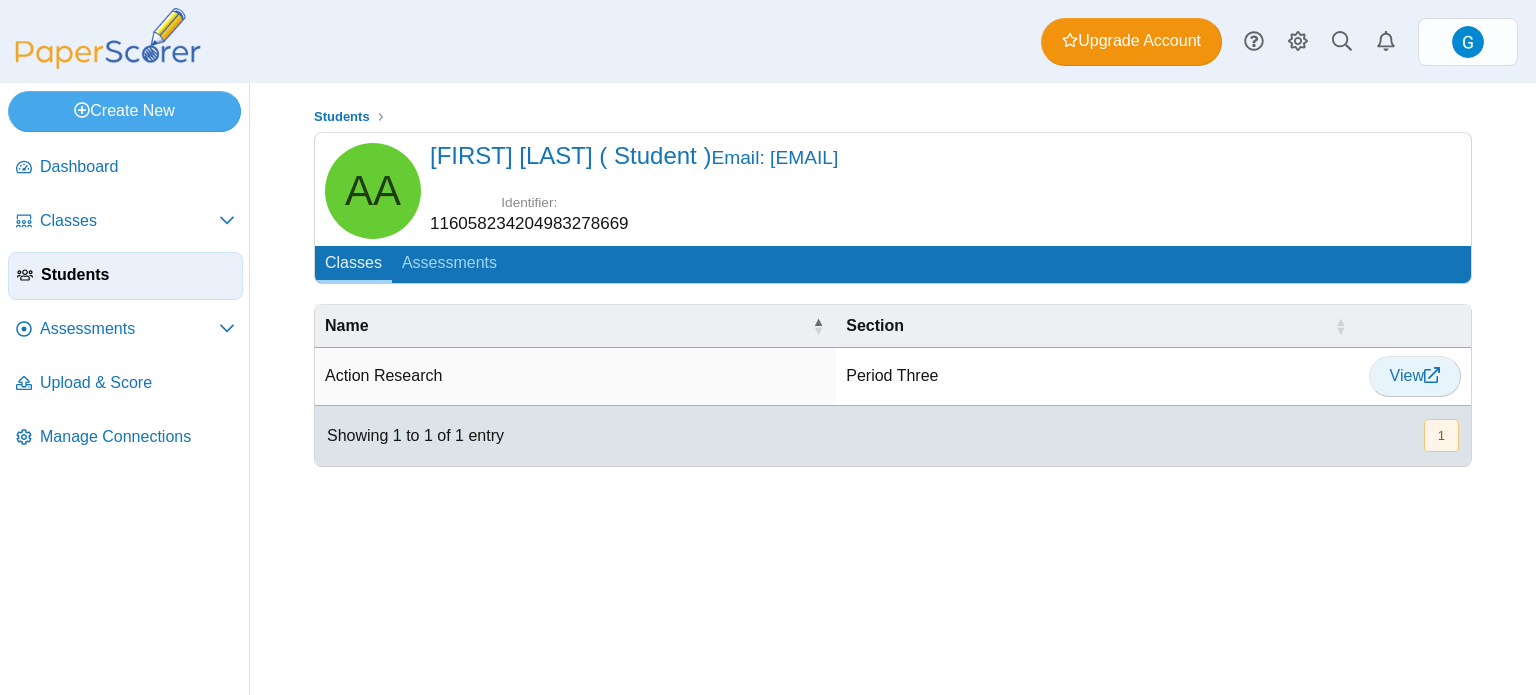 click at bounding box center (1432, 375) 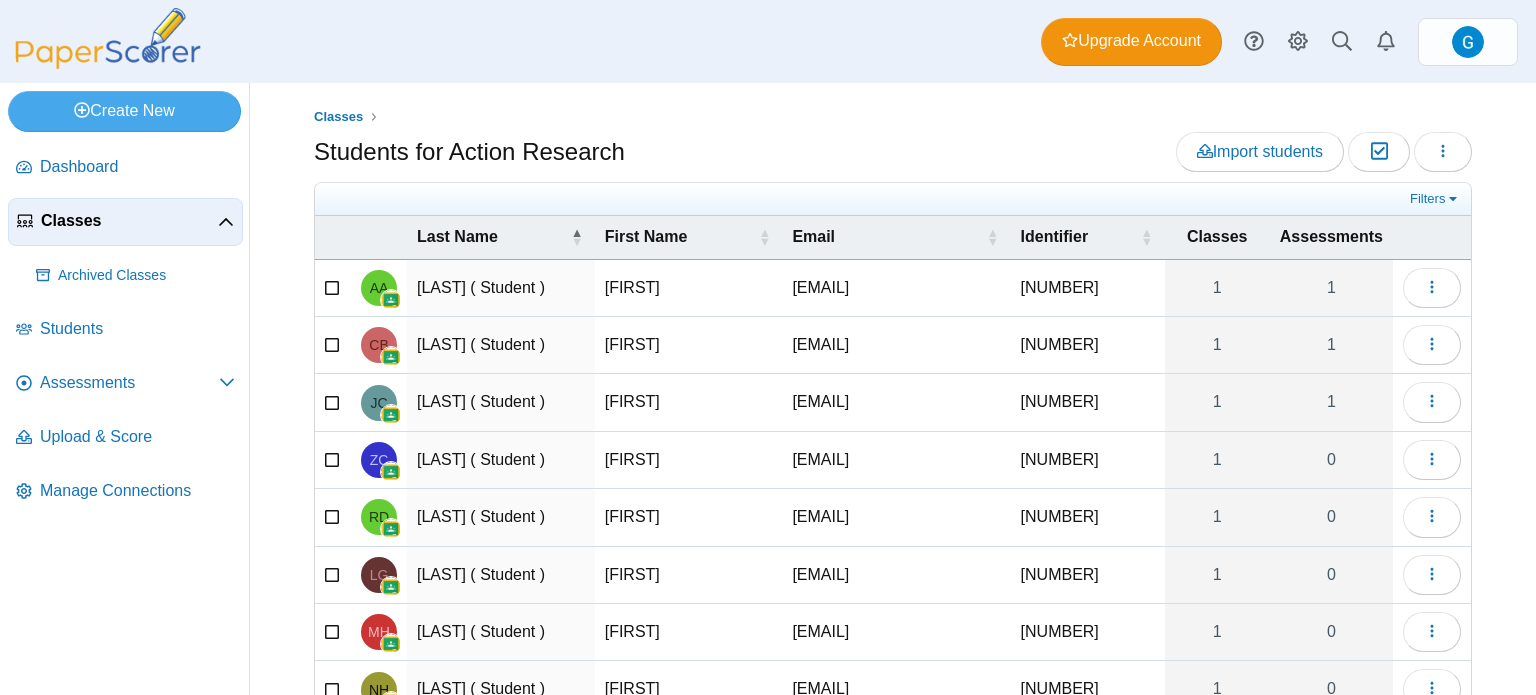 scroll, scrollTop: 0, scrollLeft: 0, axis: both 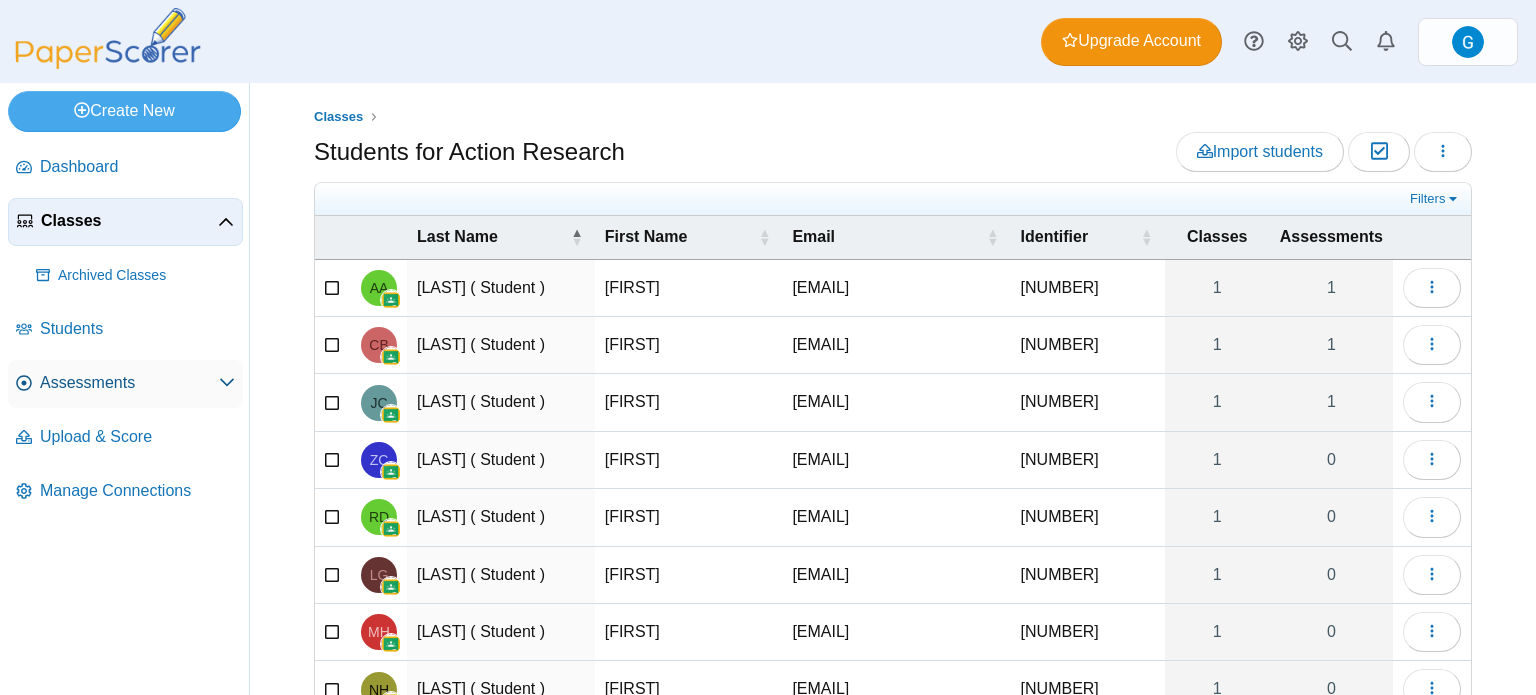 click on "Assessments" at bounding box center (129, 383) 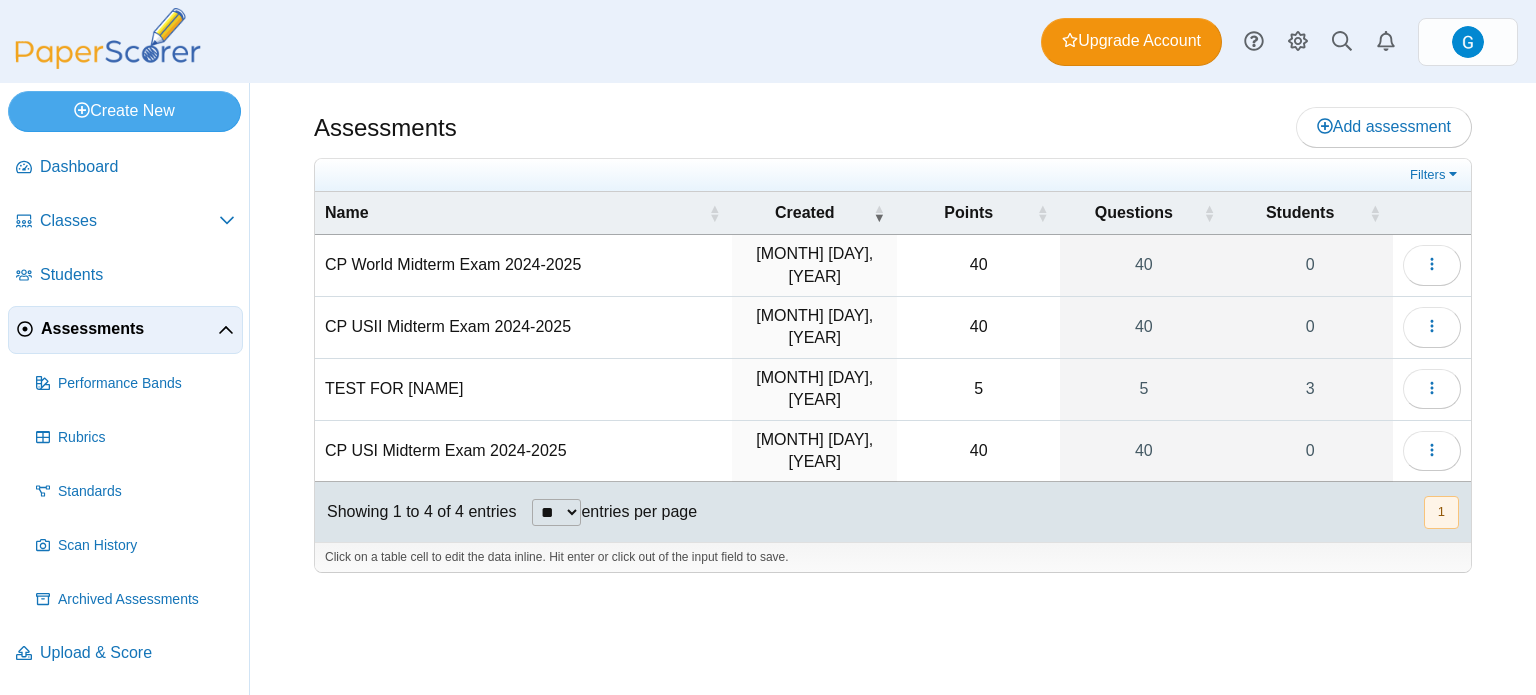 scroll, scrollTop: 0, scrollLeft: 0, axis: both 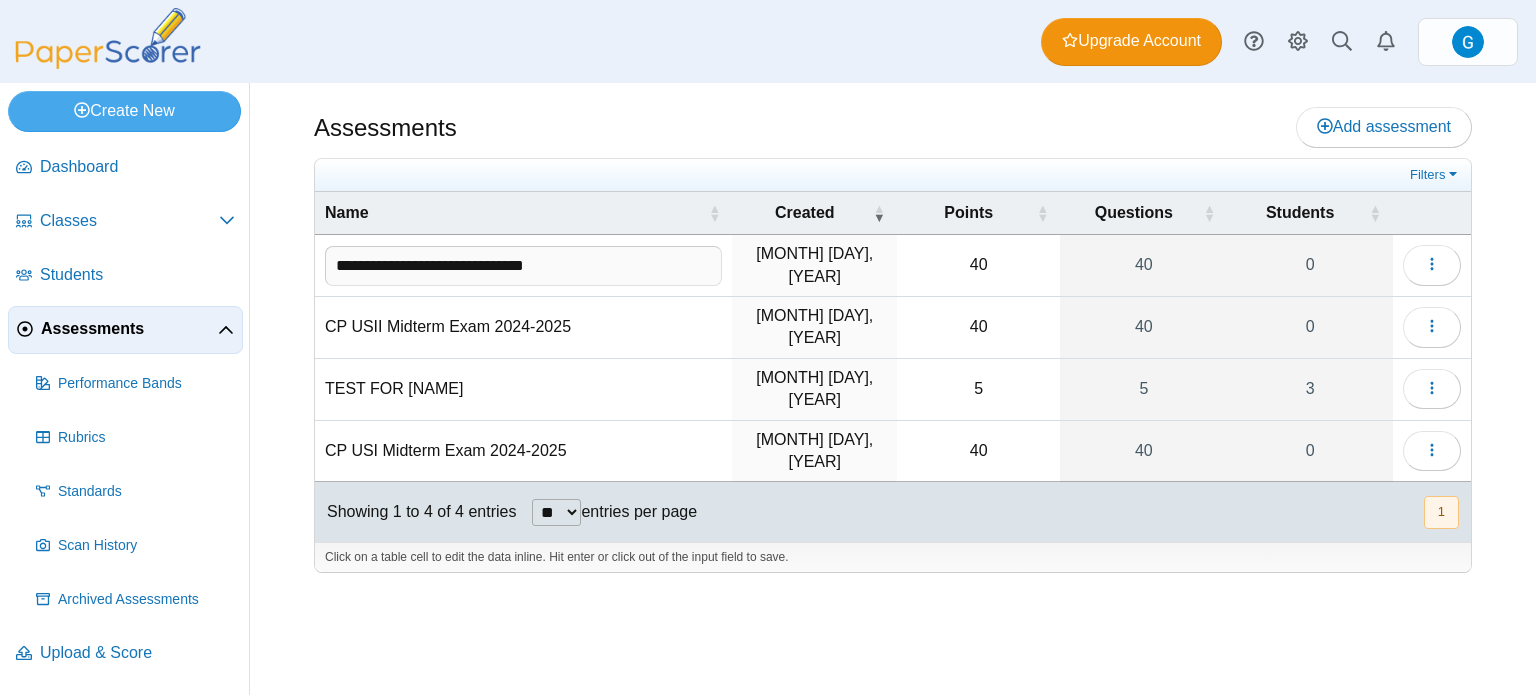click on "40" at bounding box center (978, 266) 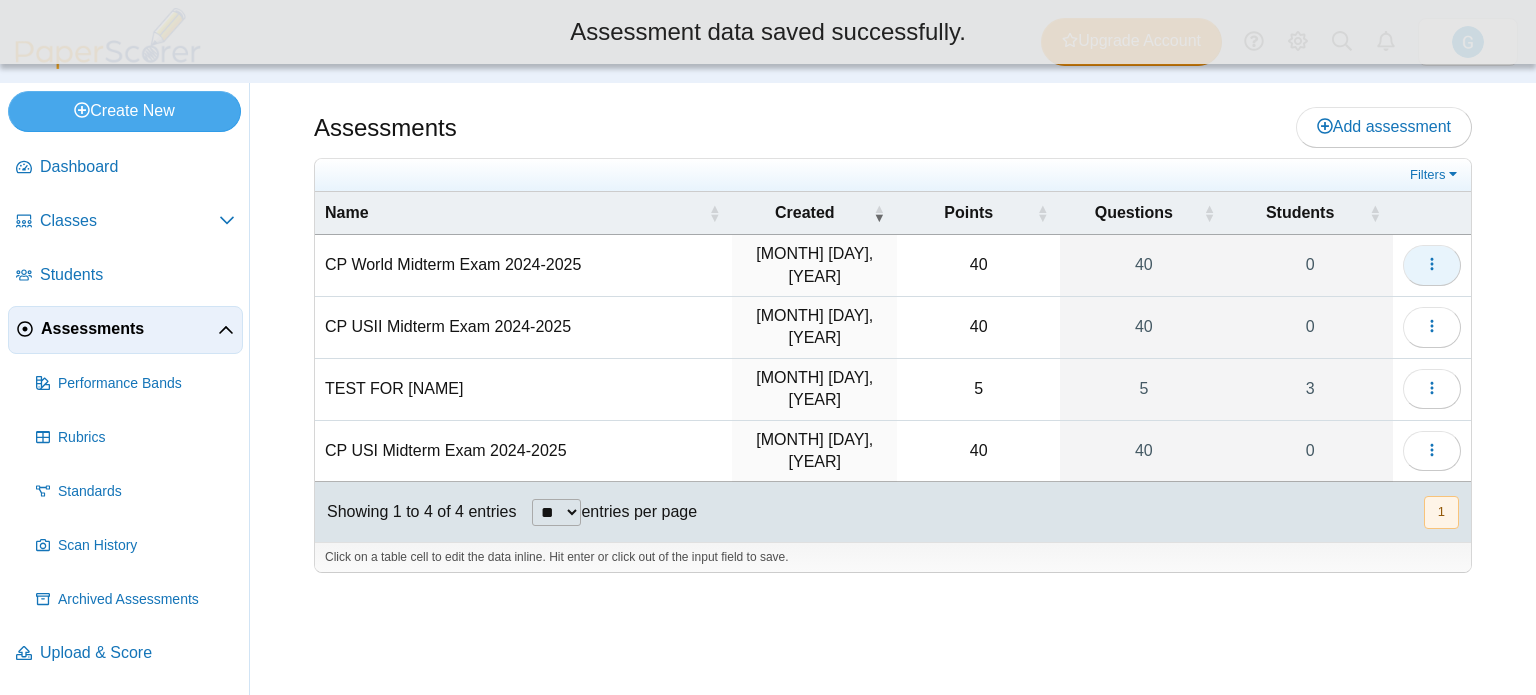 click at bounding box center [1432, 265] 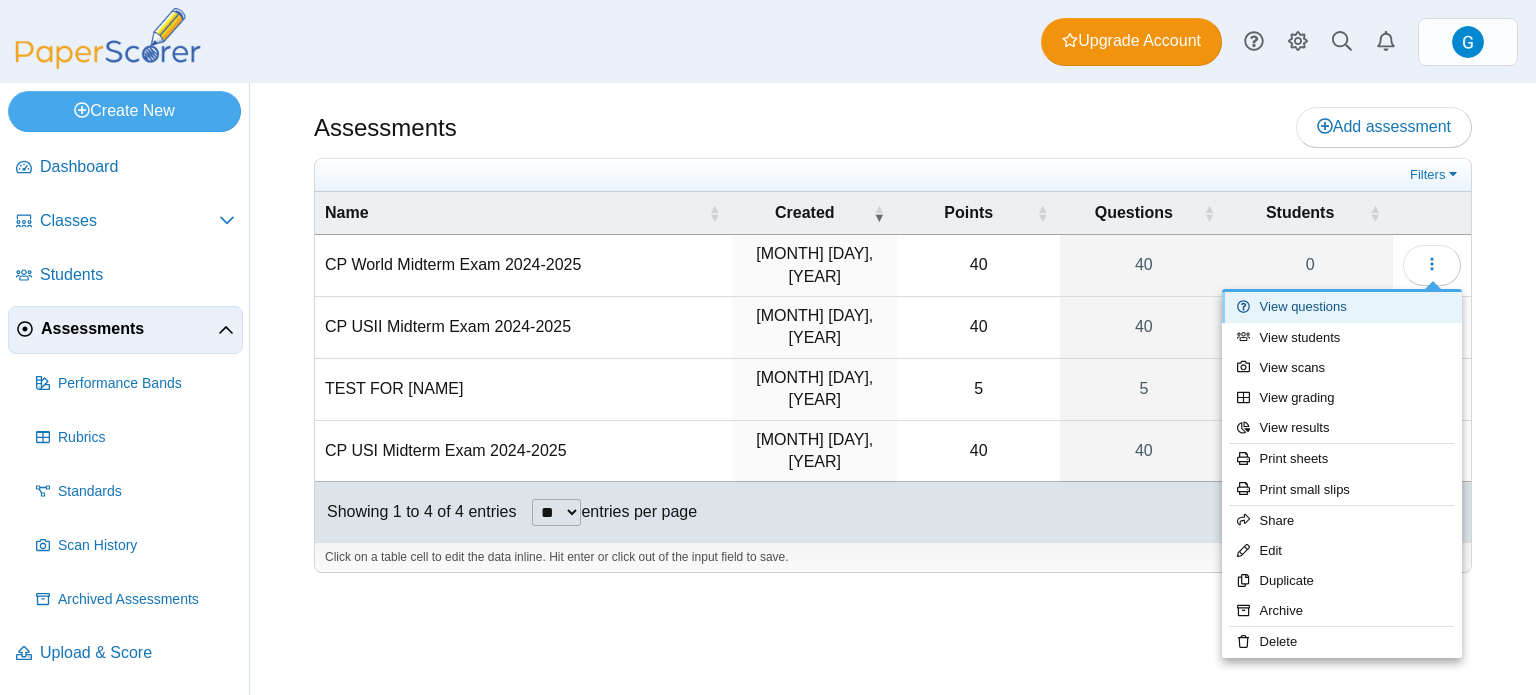 click on "View questions" at bounding box center (1342, 307) 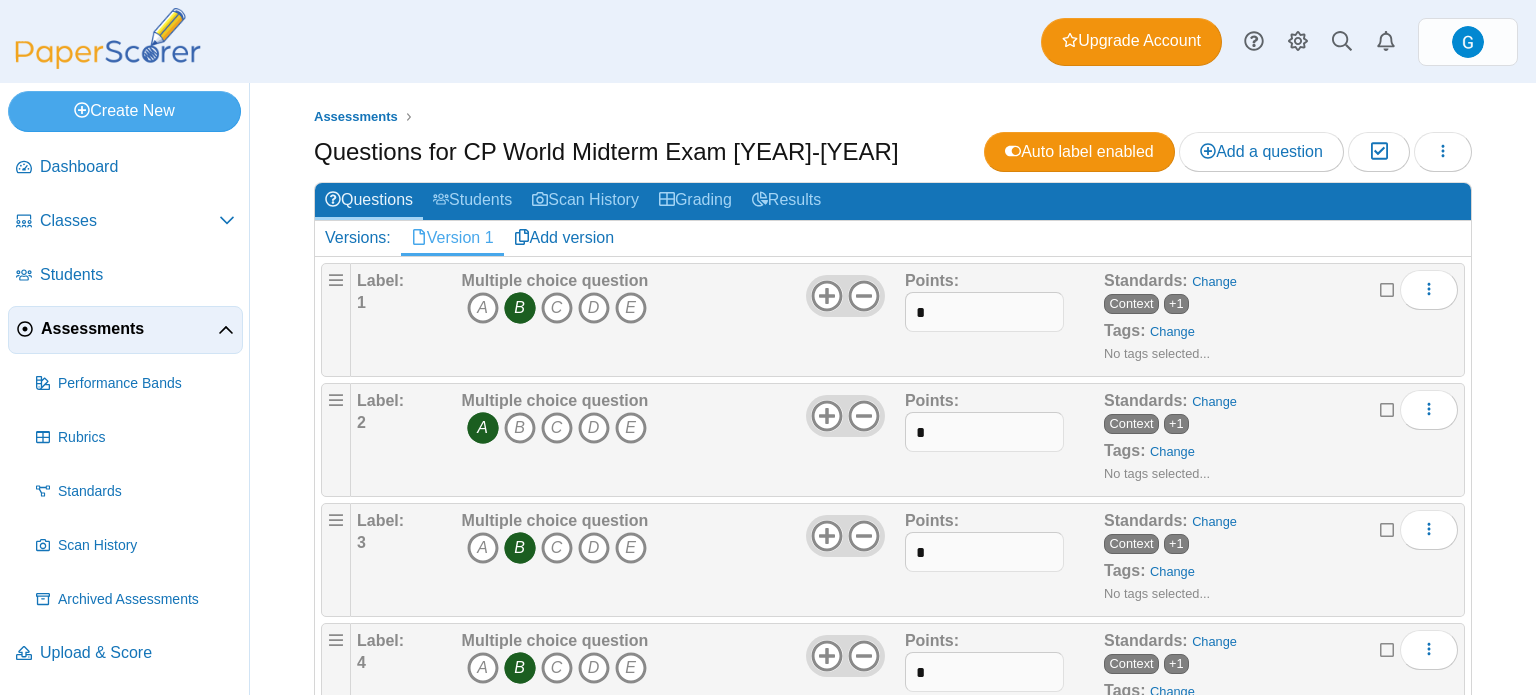 scroll, scrollTop: 0, scrollLeft: 0, axis: both 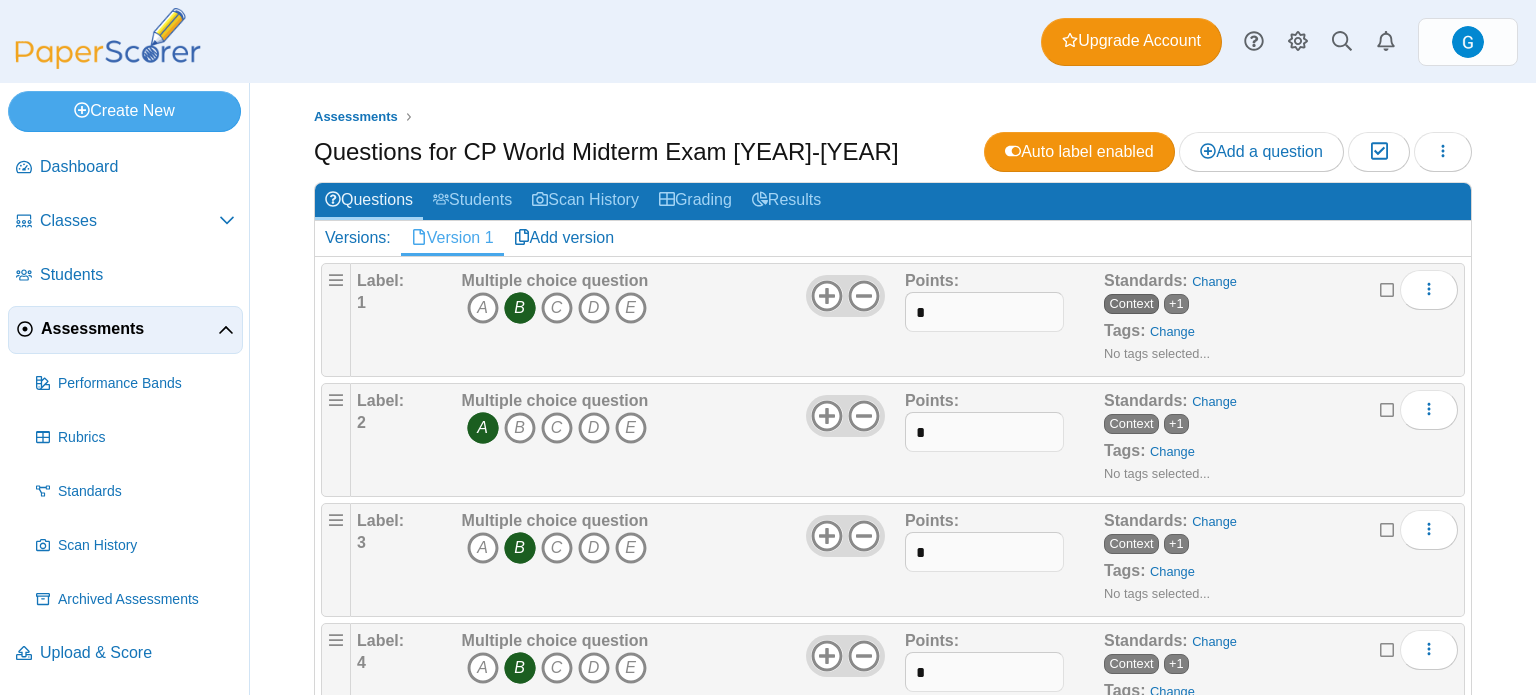 click on "Context" at bounding box center (1131, 304) 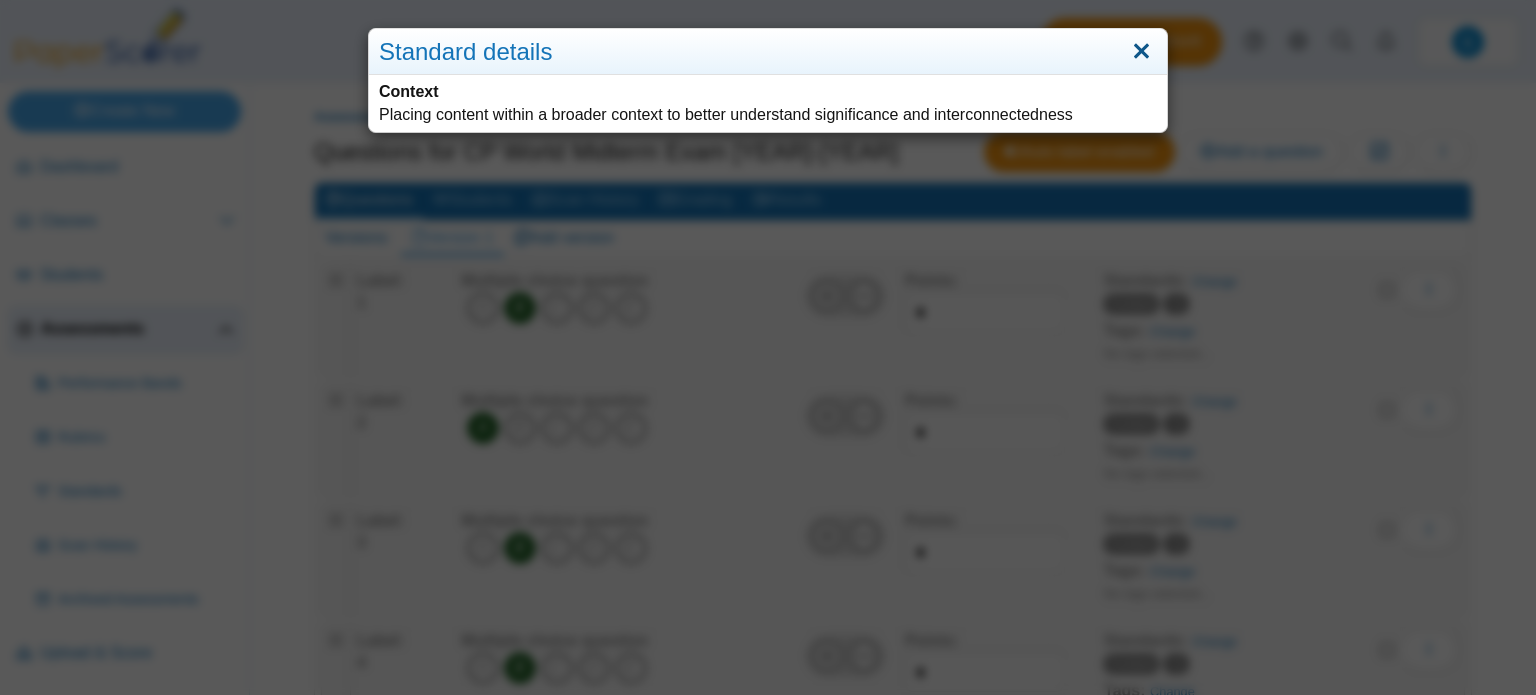 click at bounding box center (1141, 52) 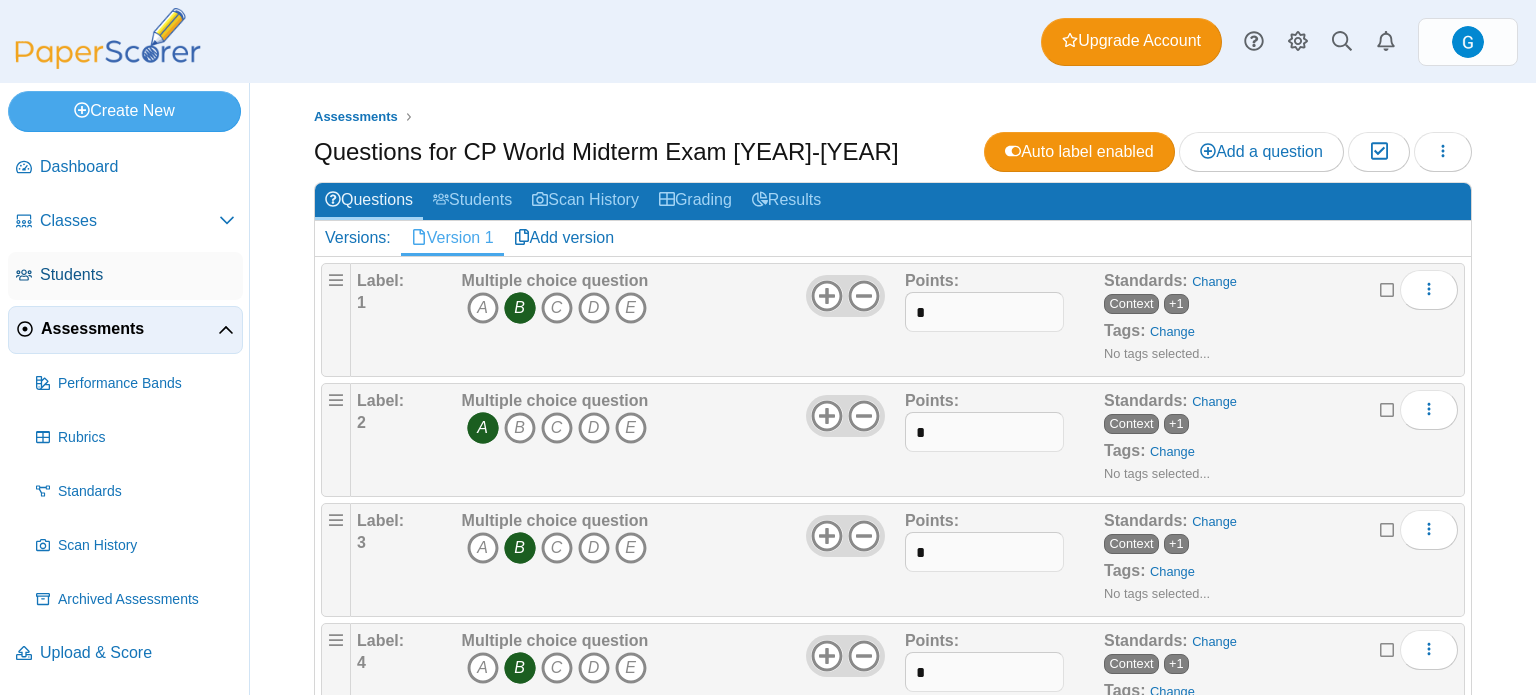 click on "Students" at bounding box center [137, 275] 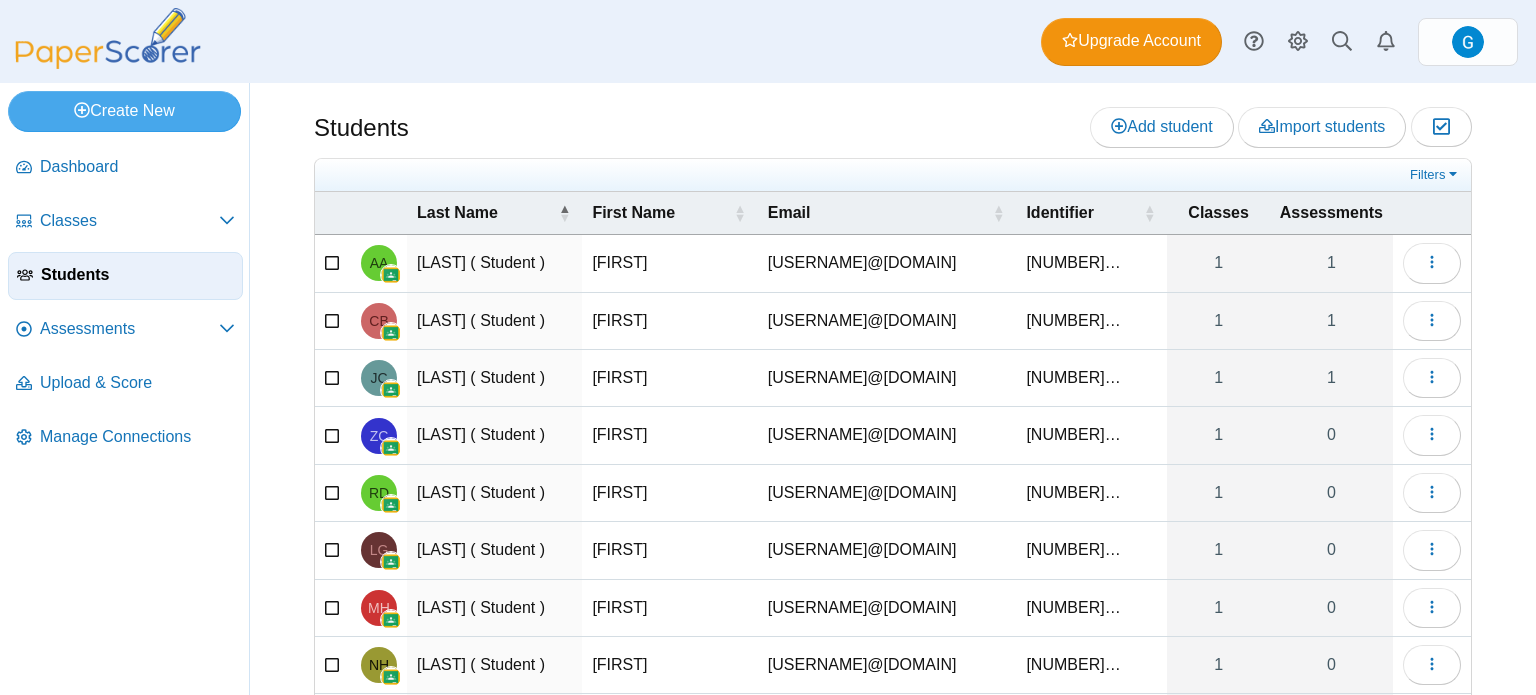 scroll, scrollTop: 0, scrollLeft: 0, axis: both 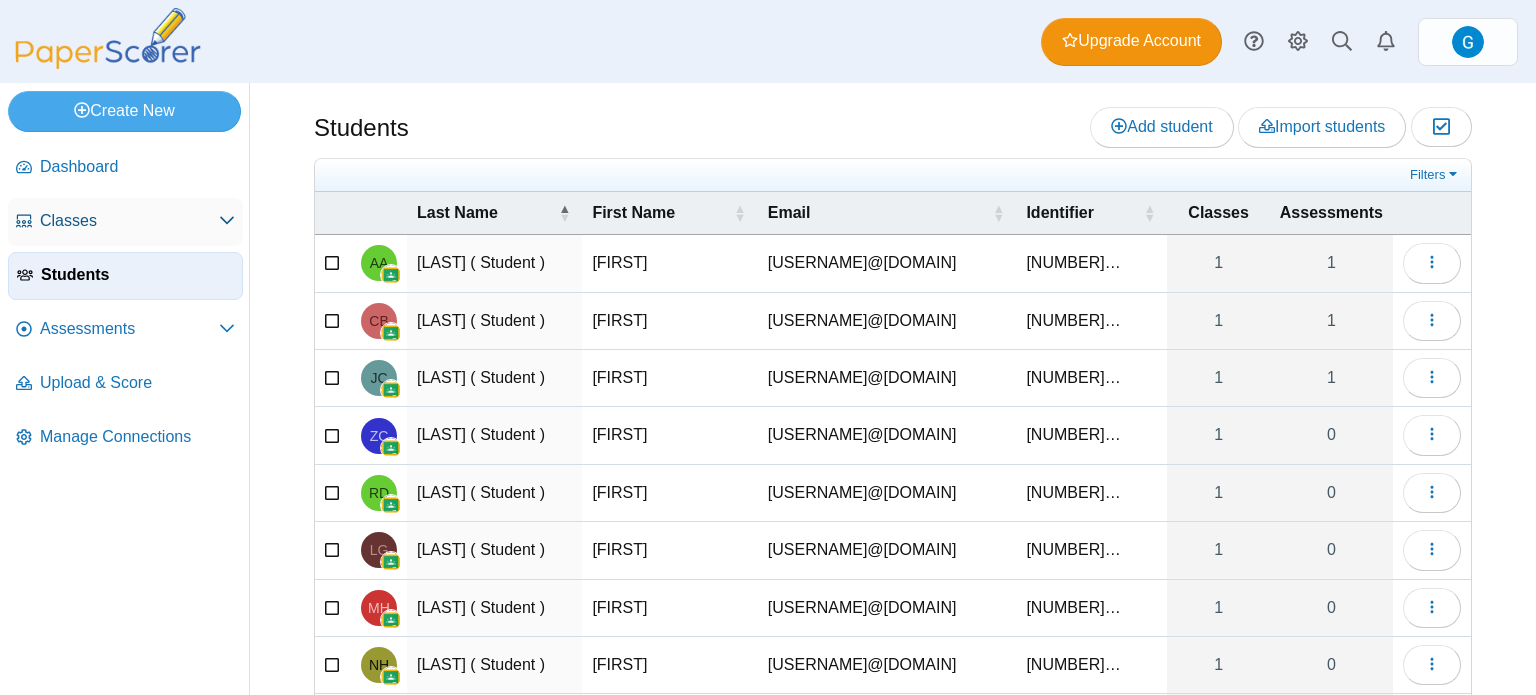 click on "Classes" at bounding box center [129, 221] 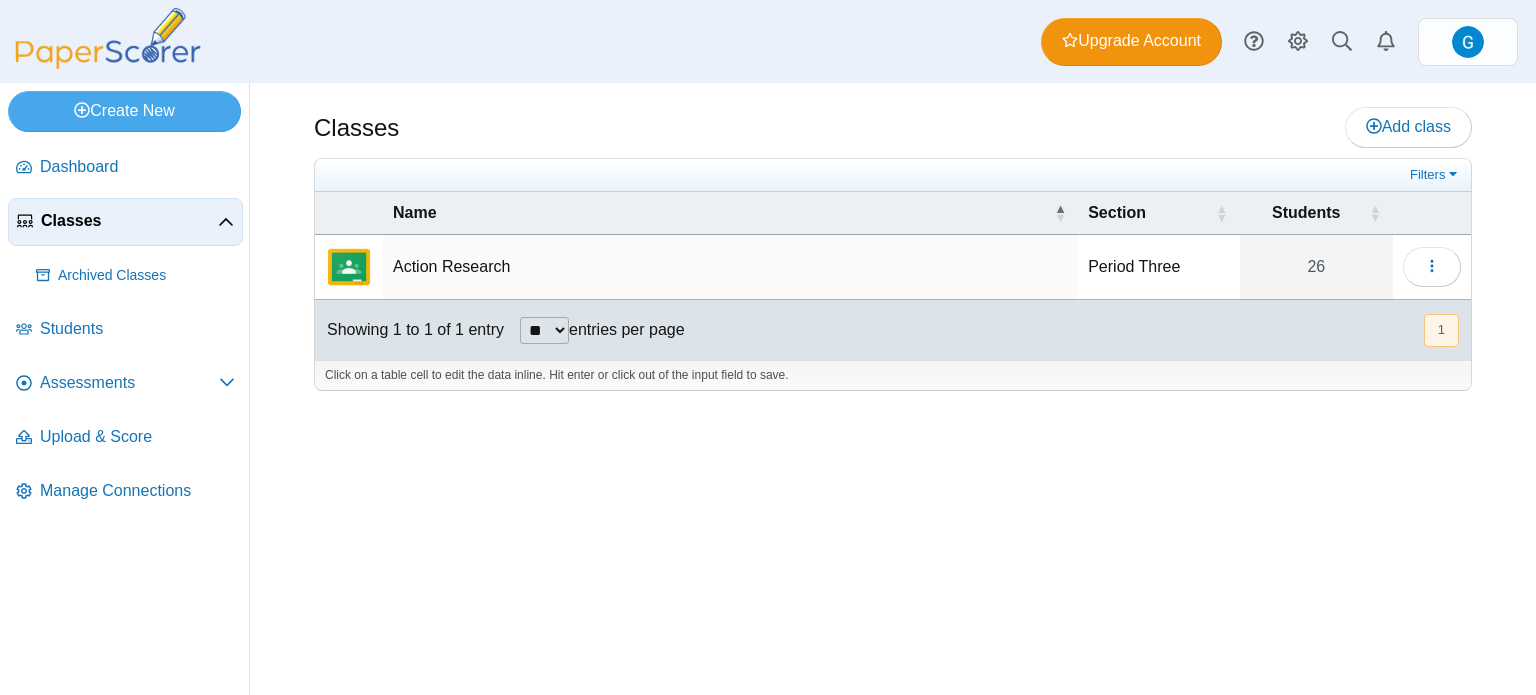 scroll, scrollTop: 0, scrollLeft: 0, axis: both 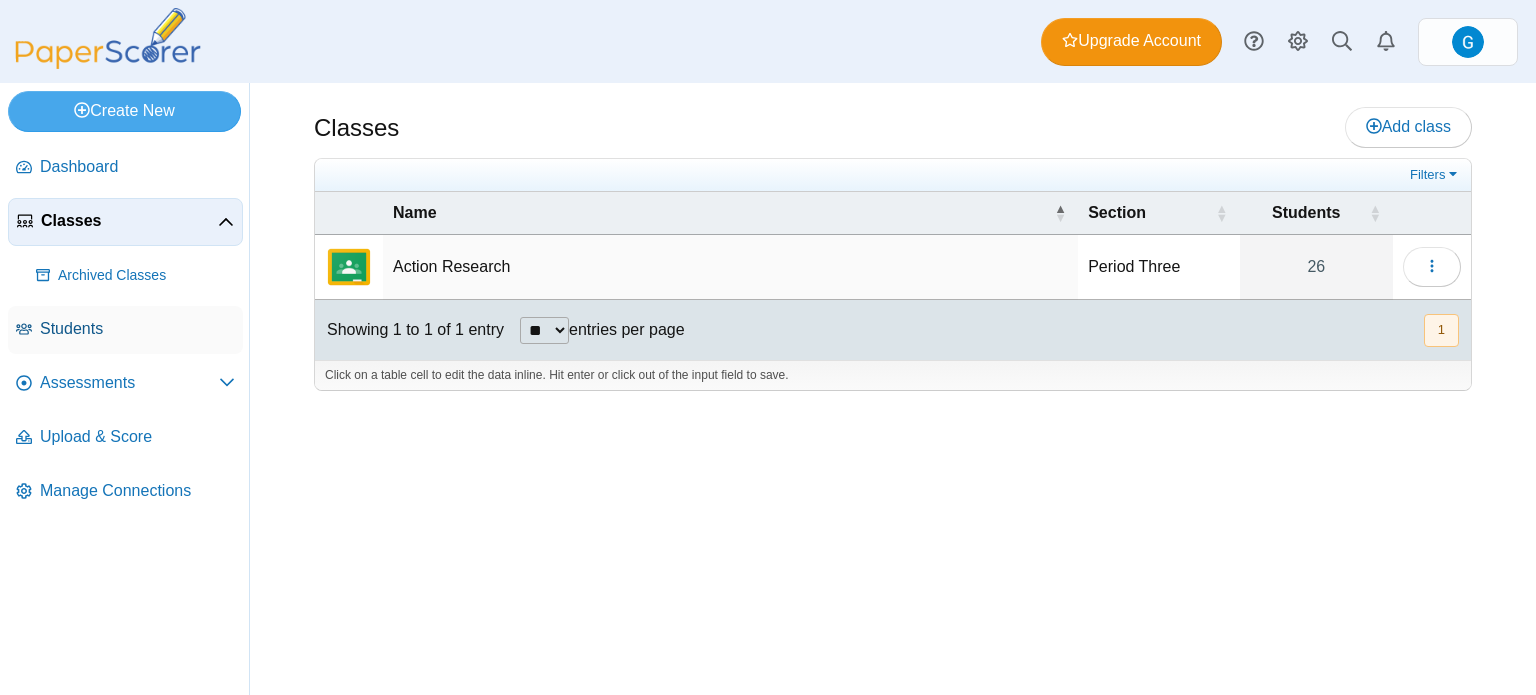 click on "Students" at bounding box center (137, 329) 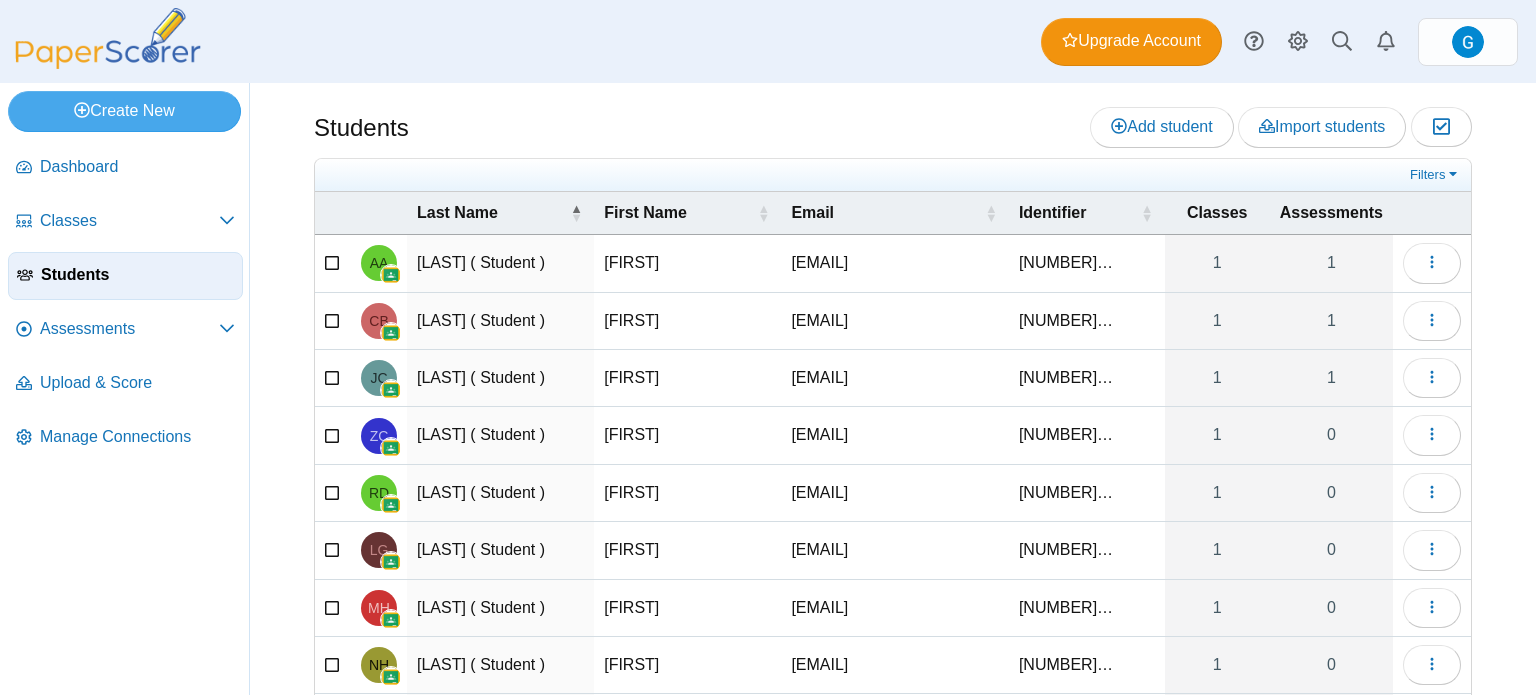 scroll, scrollTop: 0, scrollLeft: 0, axis: both 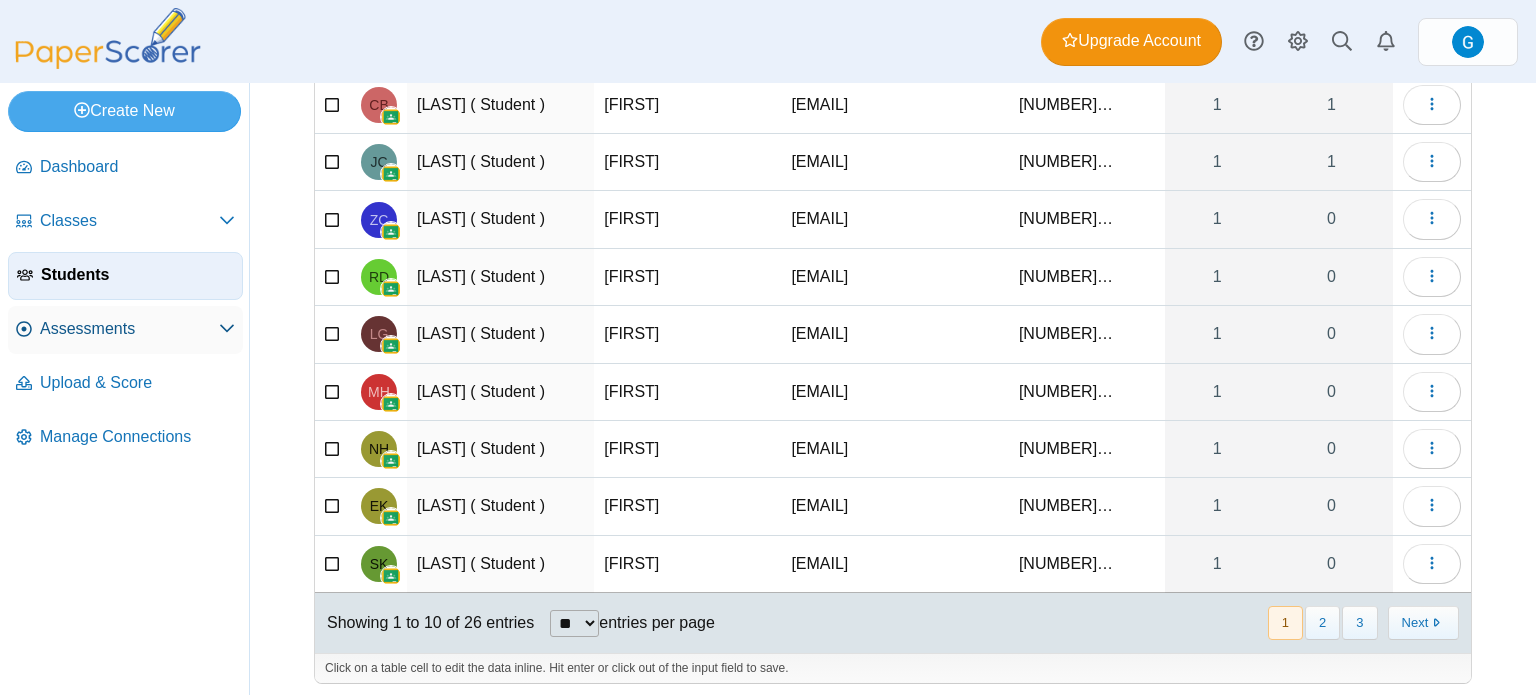 click at bounding box center [227, 328] 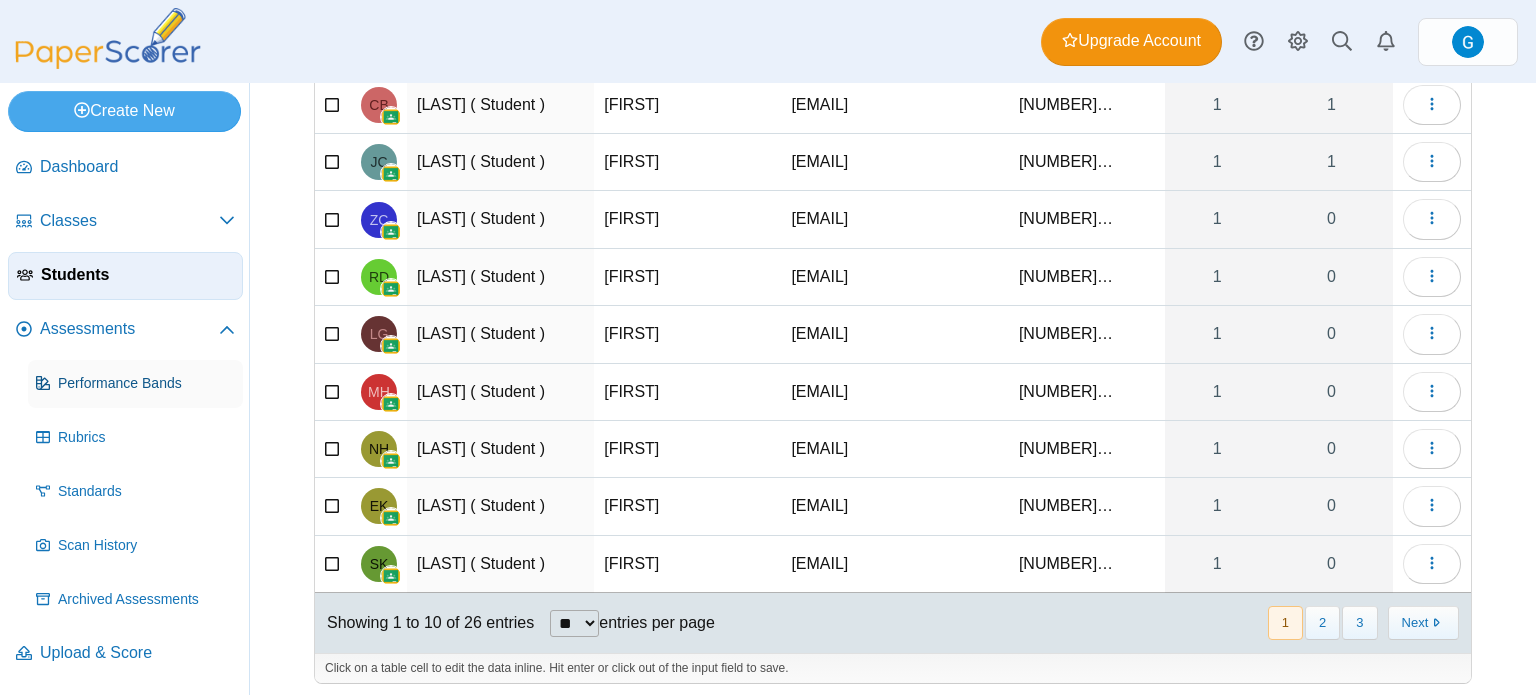 scroll, scrollTop: 49, scrollLeft: 0, axis: vertical 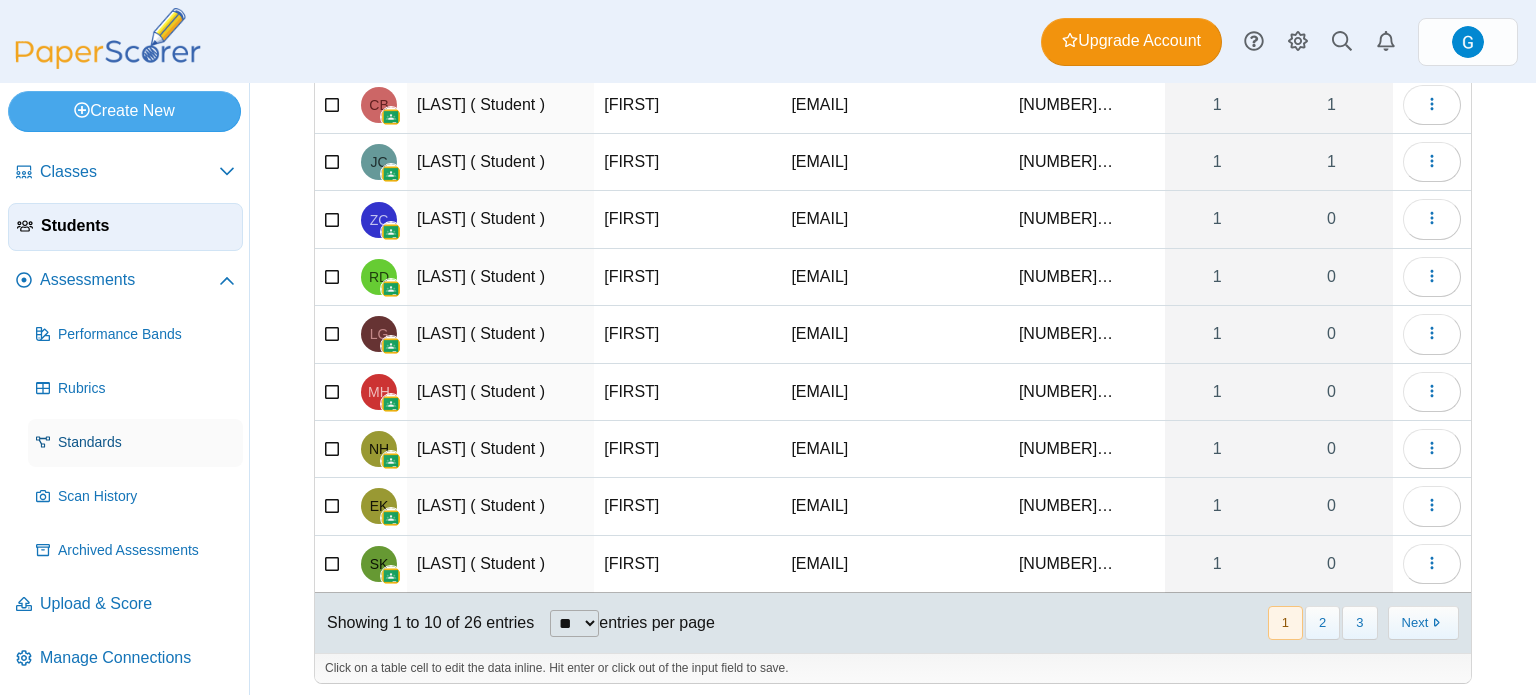 click on "Standards" at bounding box center (146, 443) 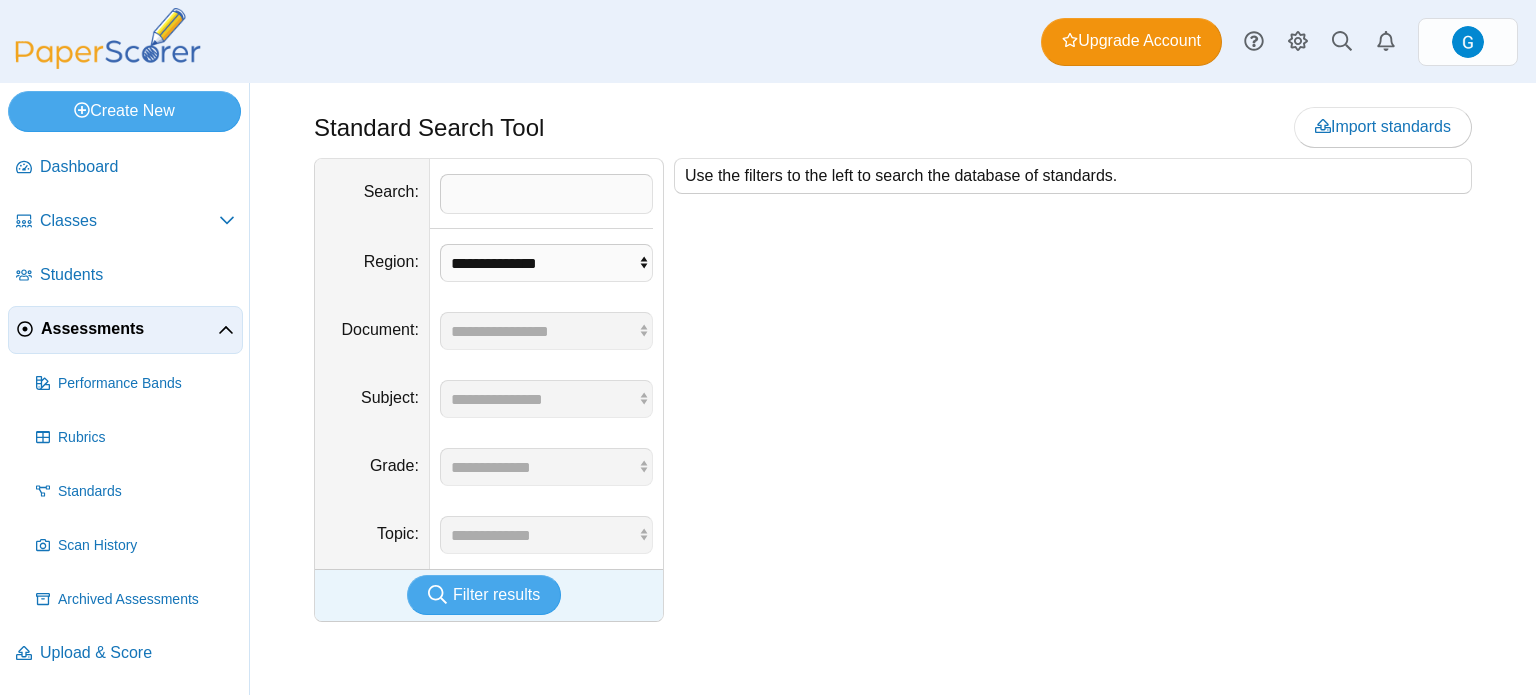 scroll, scrollTop: 0, scrollLeft: 0, axis: both 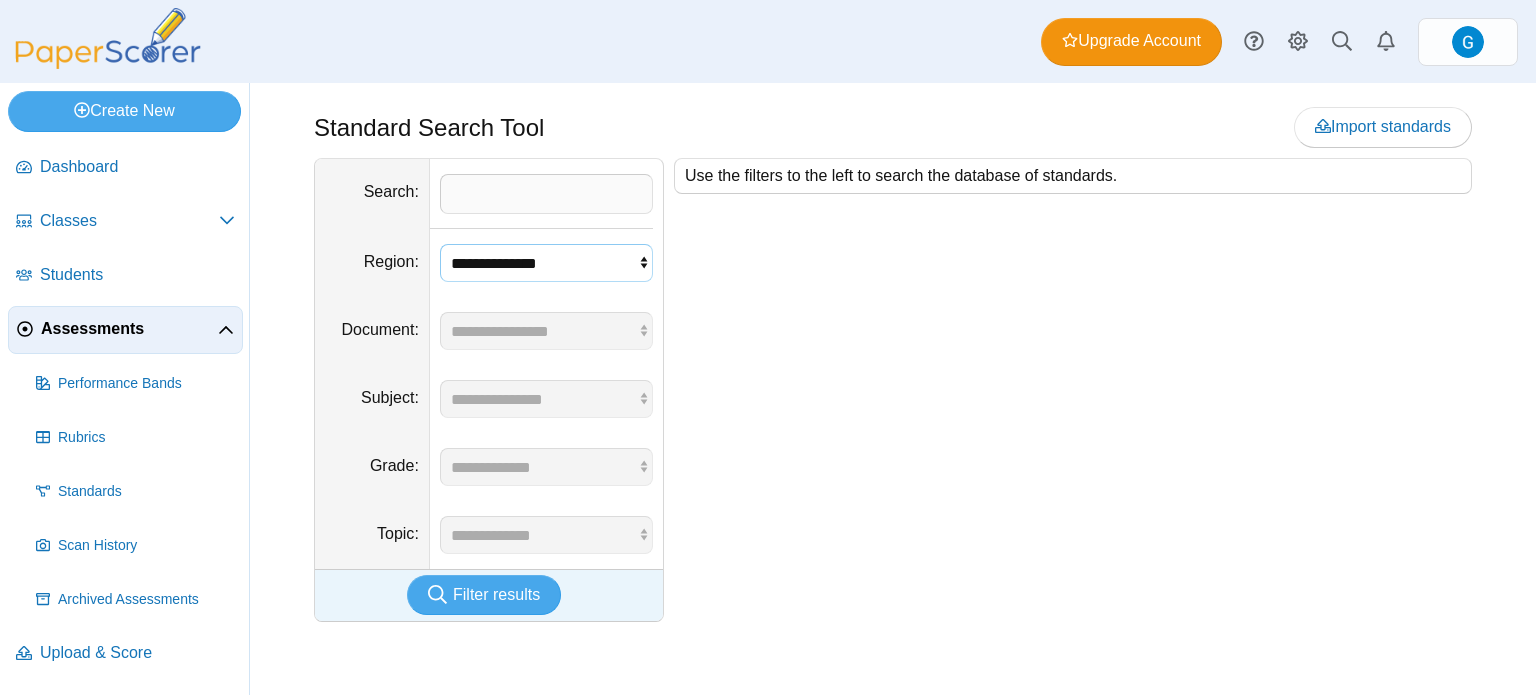 click on "**********" at bounding box center [546, 263] 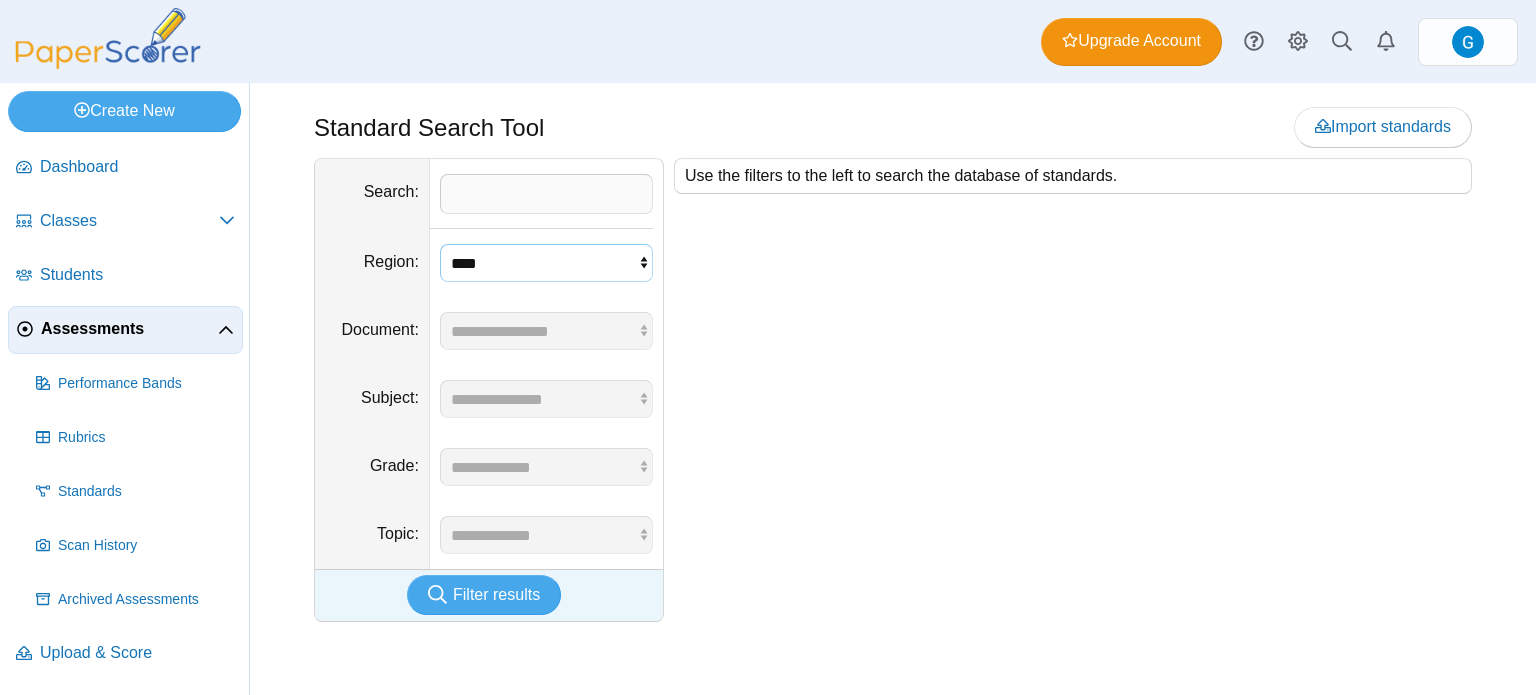 click on "**********" at bounding box center [546, 263] 